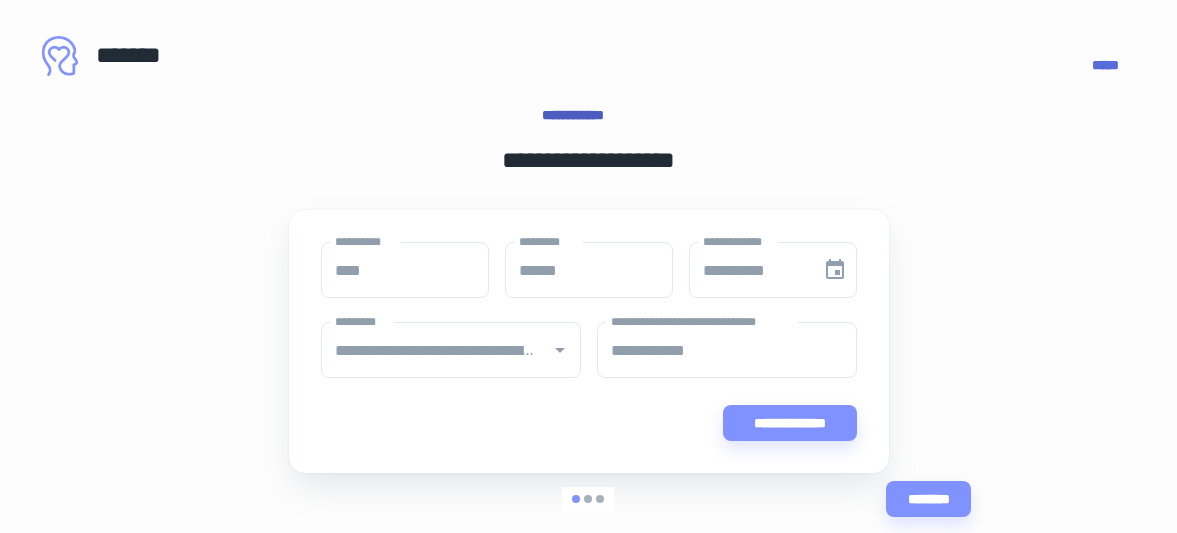 scroll, scrollTop: 0, scrollLeft: 0, axis: both 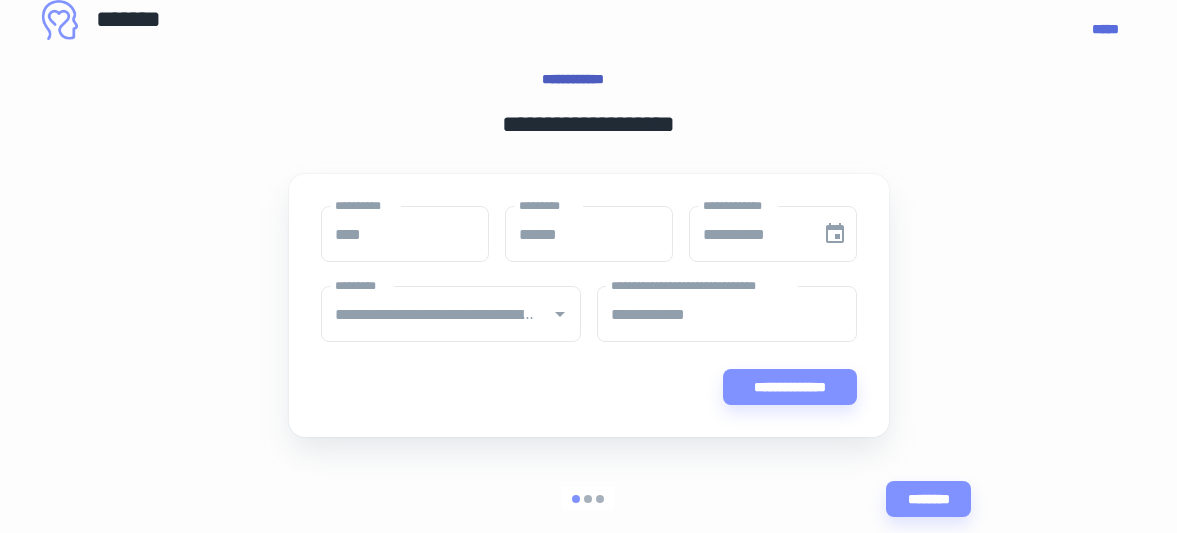 click at bounding box center [588, 499] 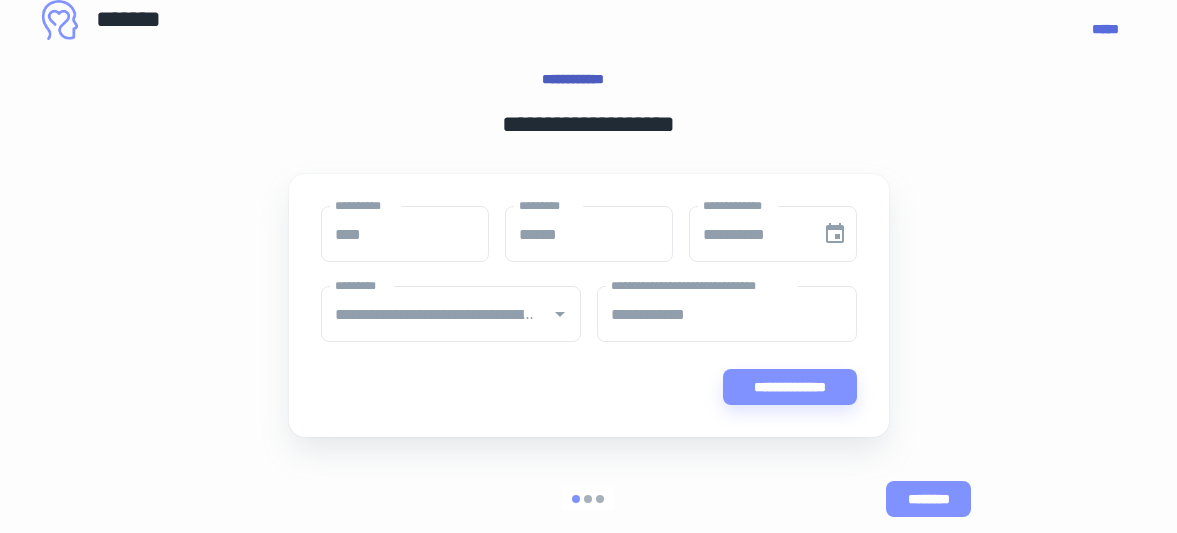 click on "********" at bounding box center [928, 499] 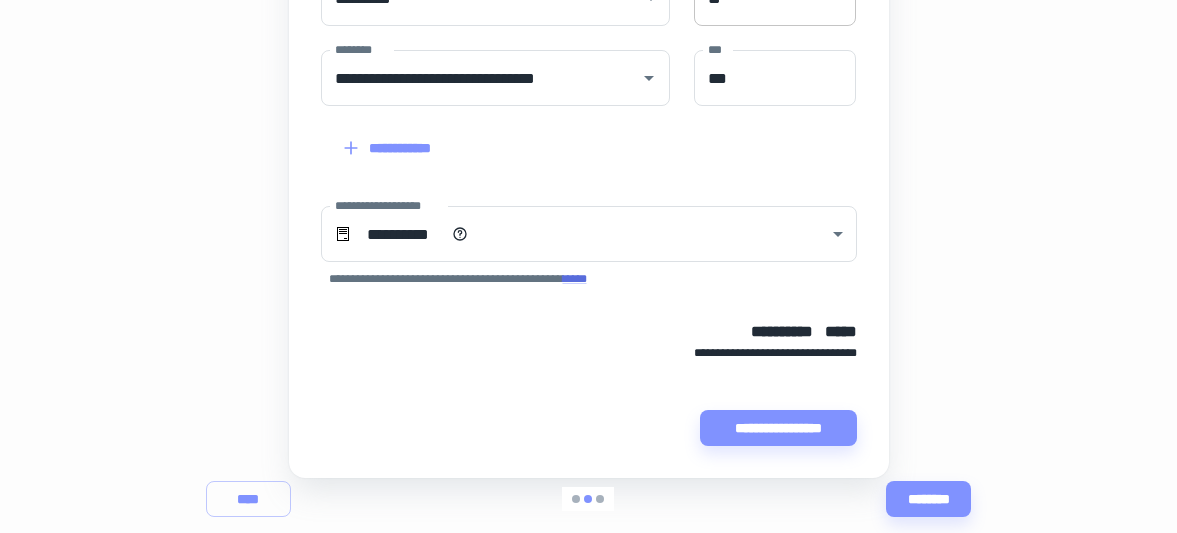 scroll, scrollTop: 637, scrollLeft: 0, axis: vertical 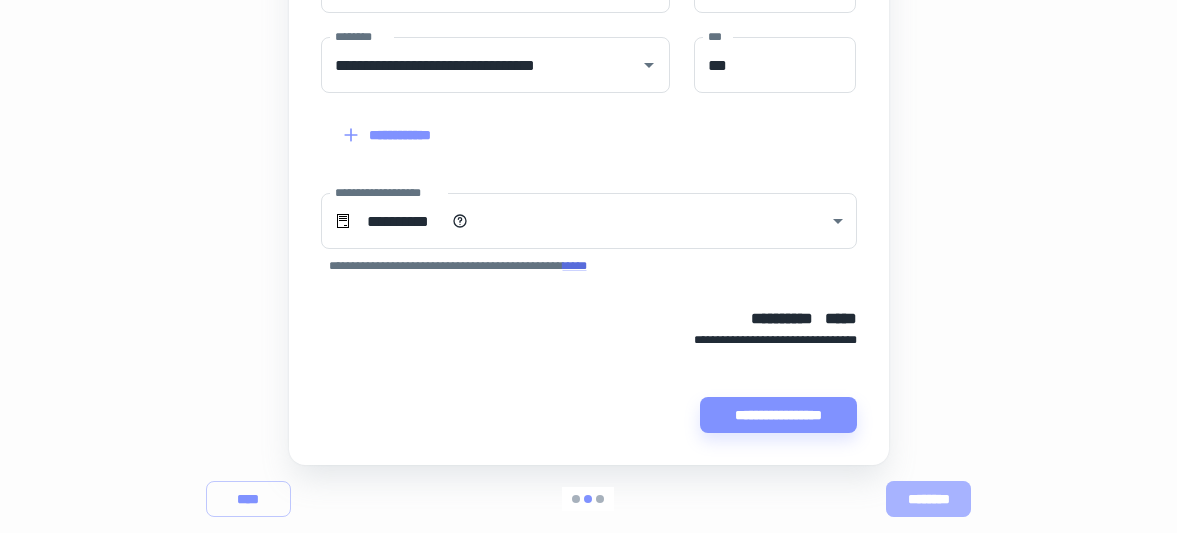 click on "********" at bounding box center (928, 499) 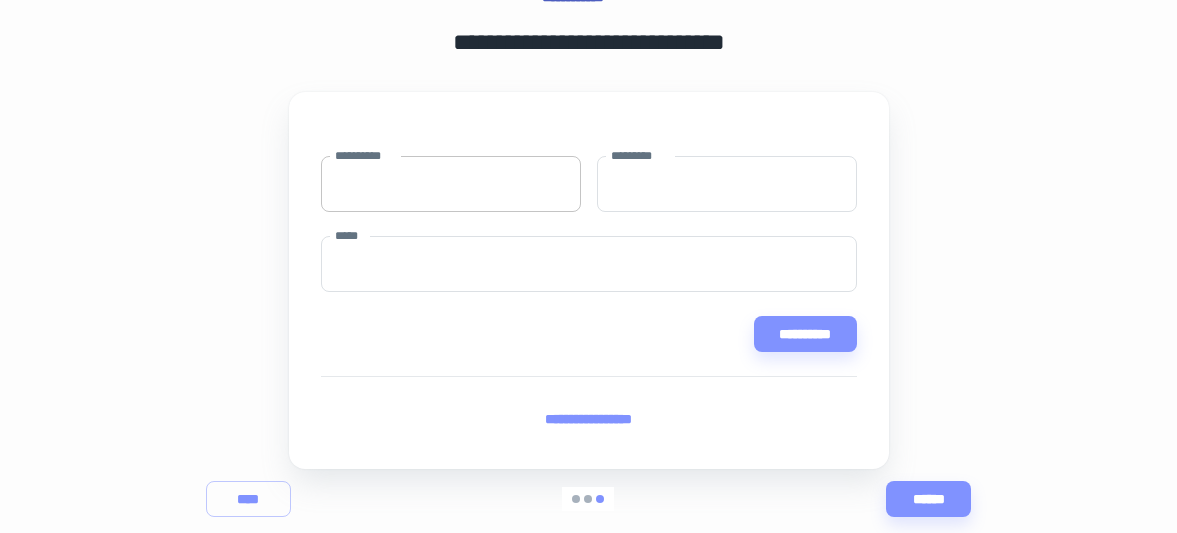scroll, scrollTop: 128, scrollLeft: 0, axis: vertical 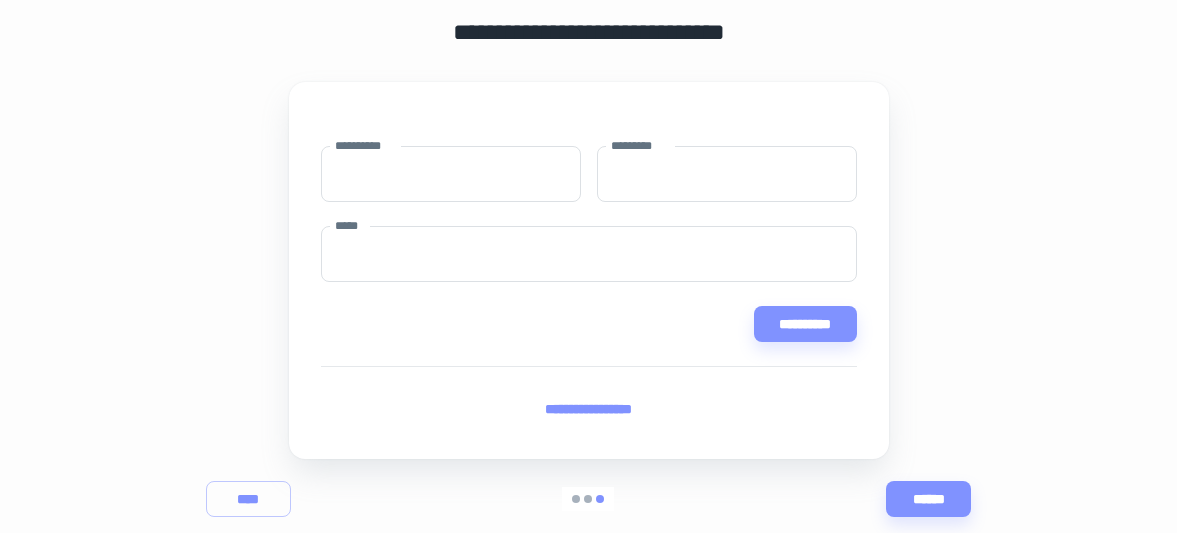 click on "**********" at bounding box center [588, 209] 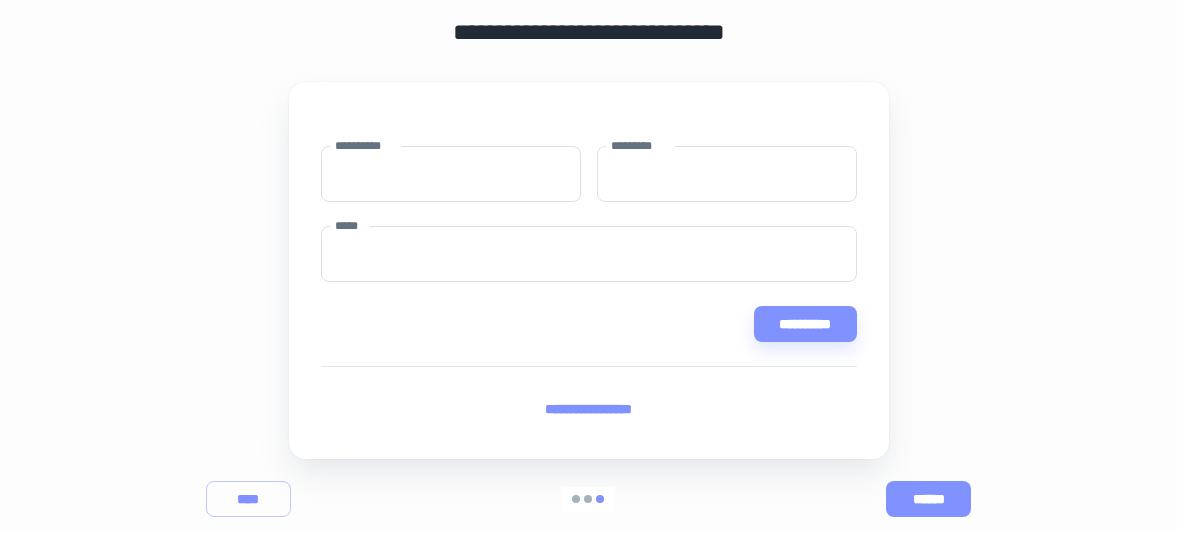 click on "******" at bounding box center (928, 499) 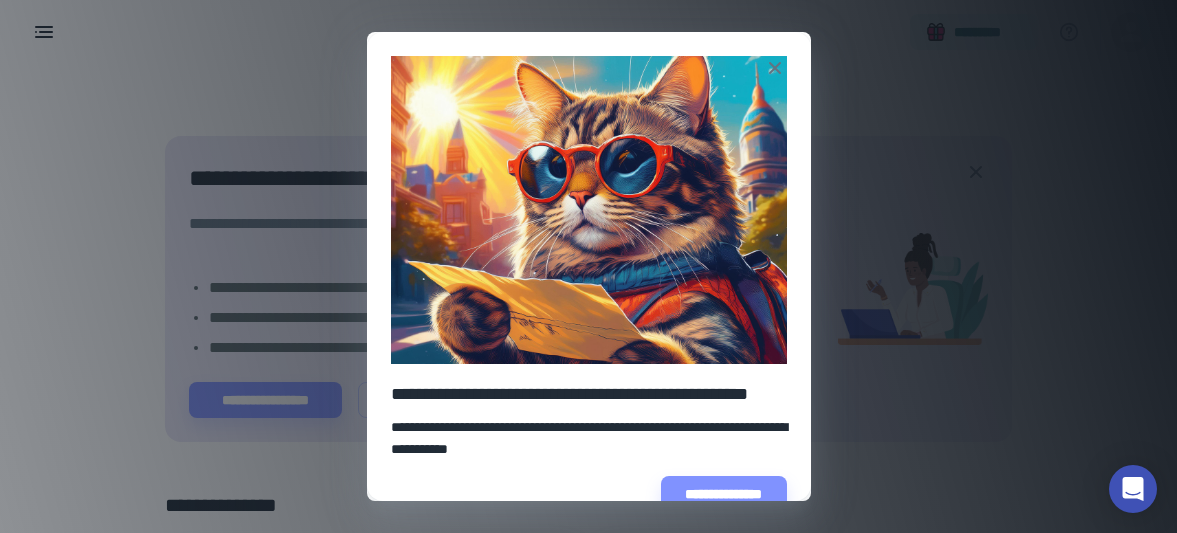 scroll, scrollTop: 94, scrollLeft: 0, axis: vertical 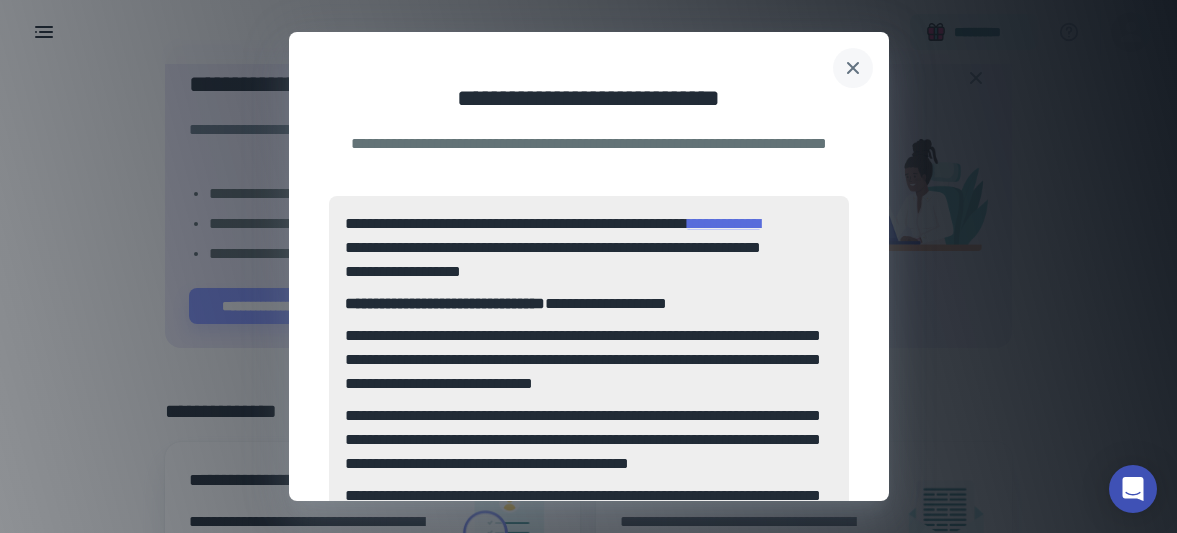 click 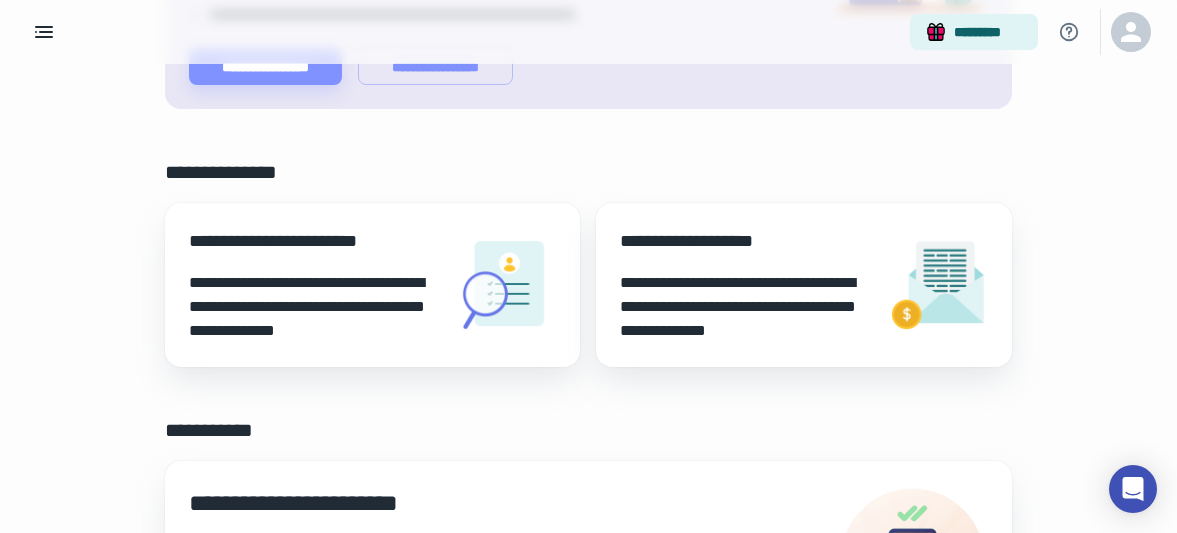 scroll, scrollTop: 396, scrollLeft: 0, axis: vertical 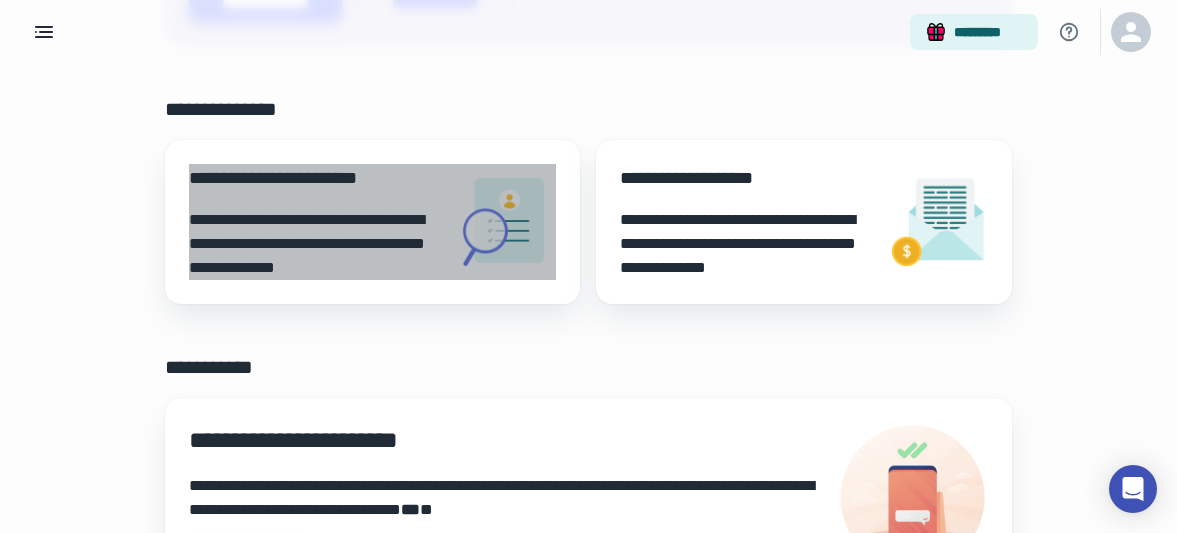 click at bounding box center (506, 222) 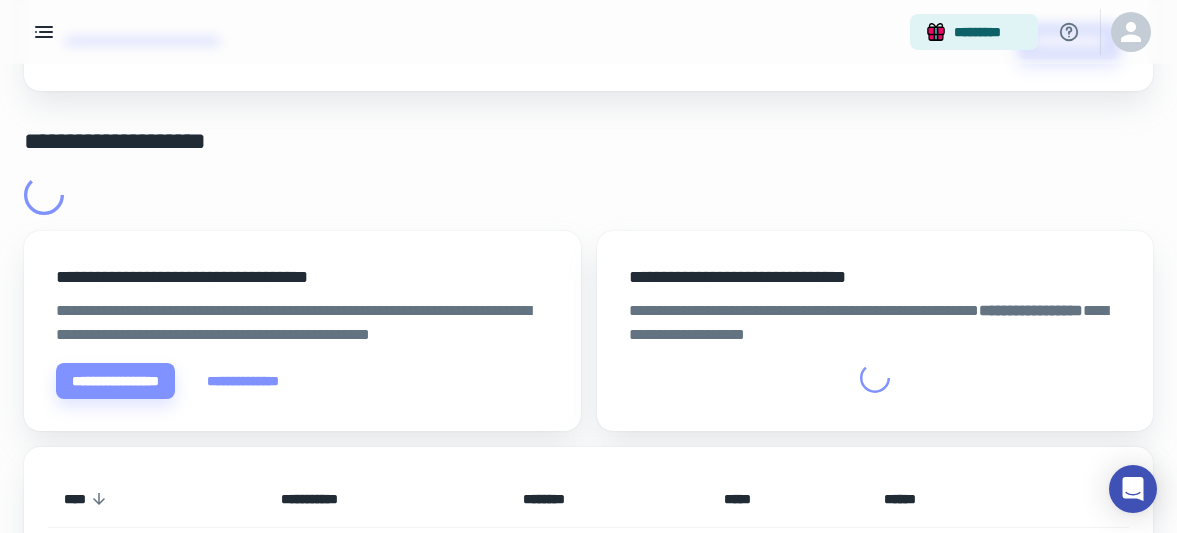 scroll, scrollTop: 0, scrollLeft: 0, axis: both 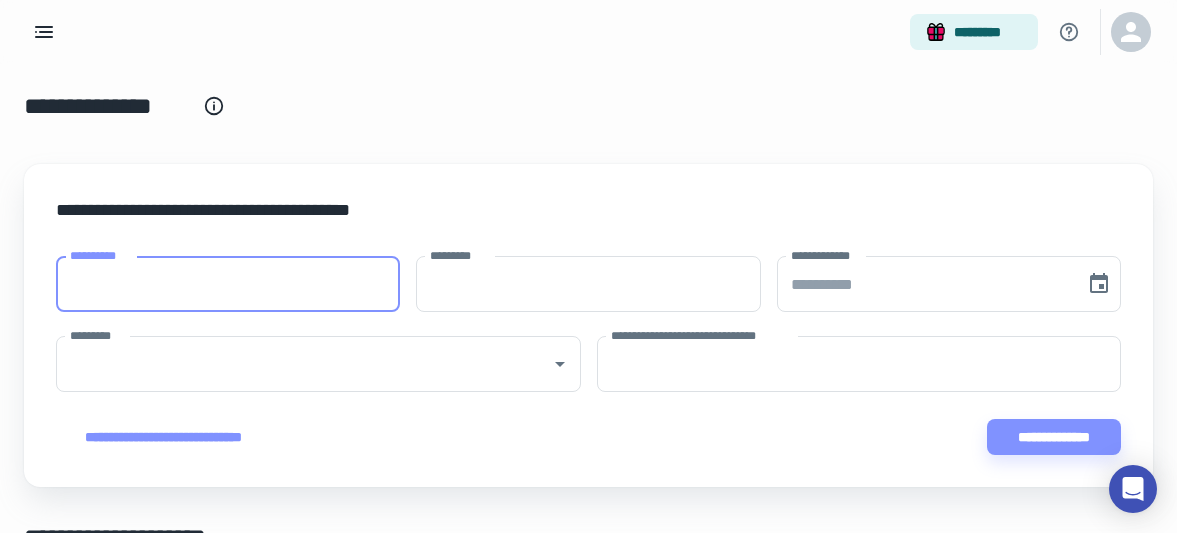 click on "**********" at bounding box center [228, 284] 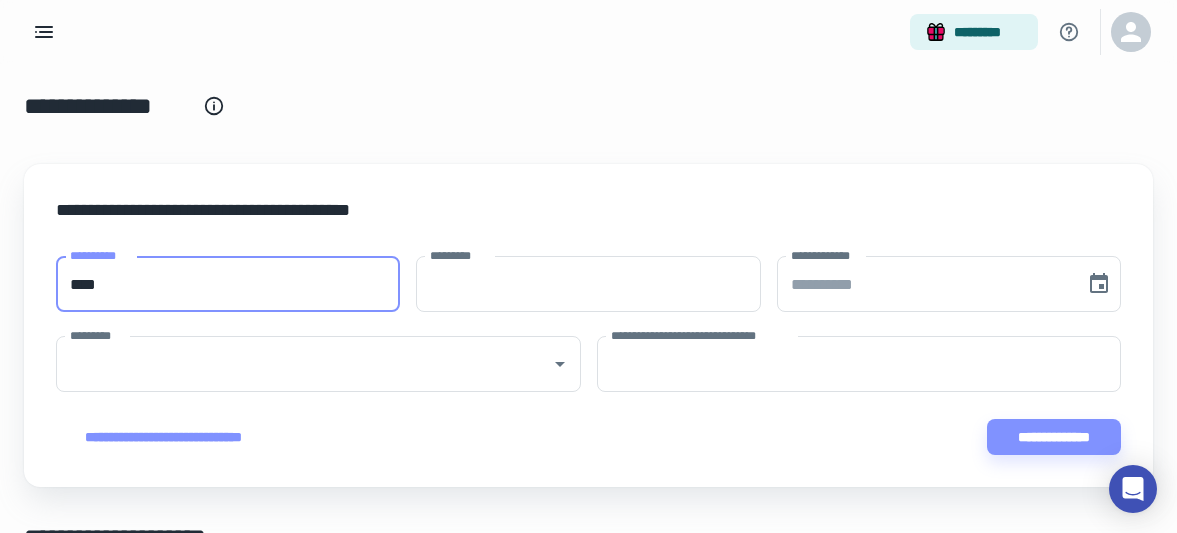 type on "****" 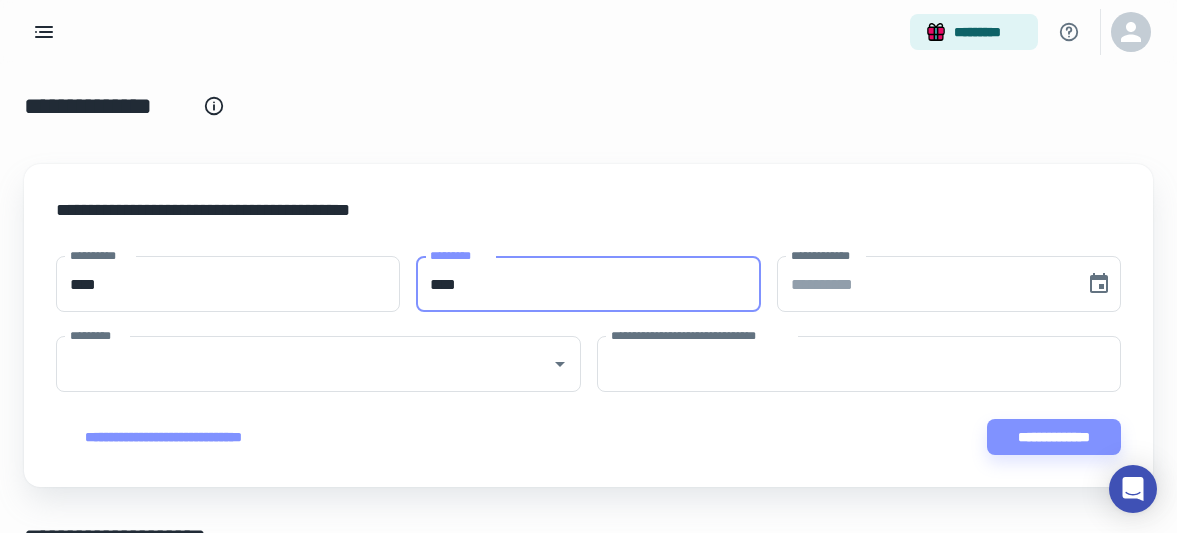 type on "****" 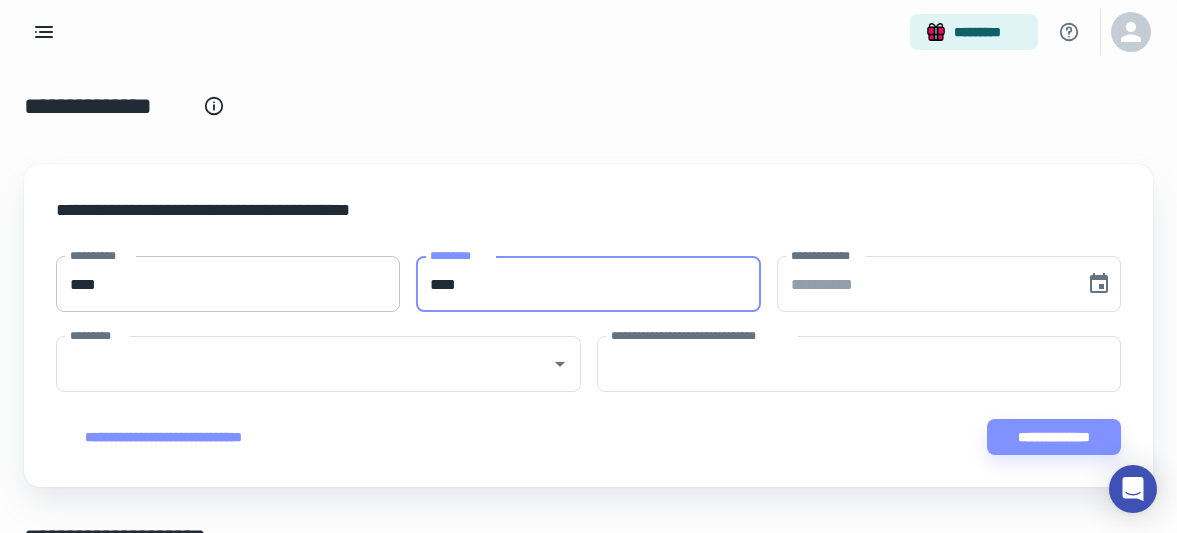 click on "****" at bounding box center (228, 284) 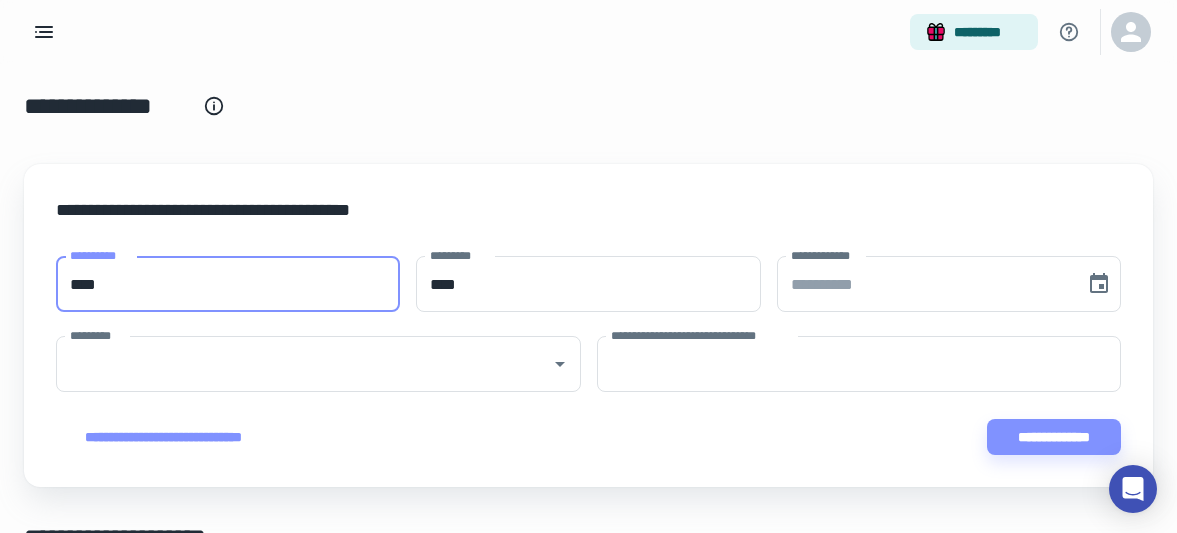 click on "****" at bounding box center [228, 284] 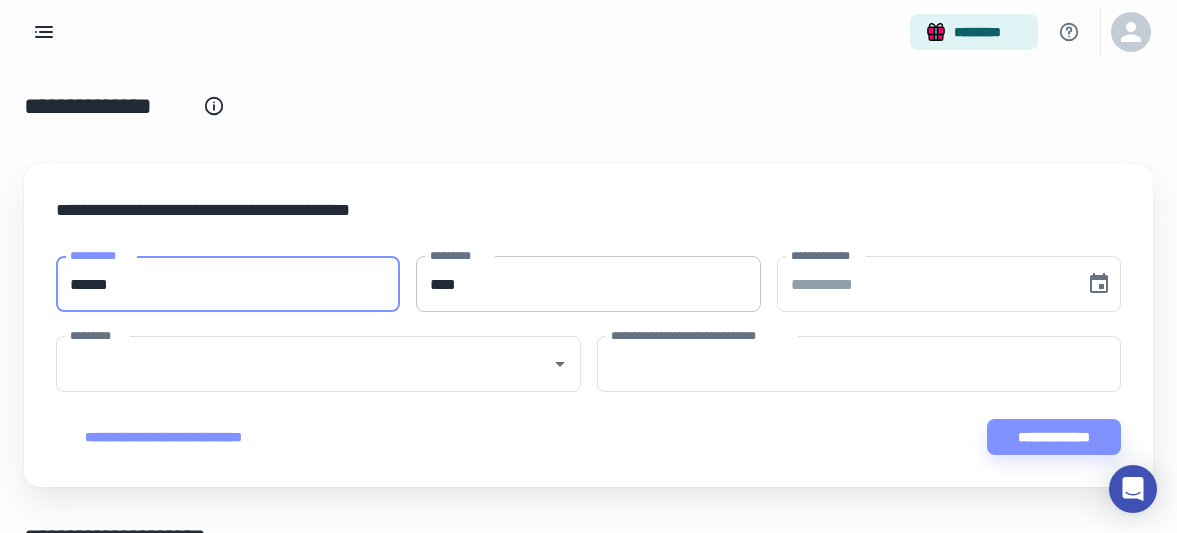 type on "******" 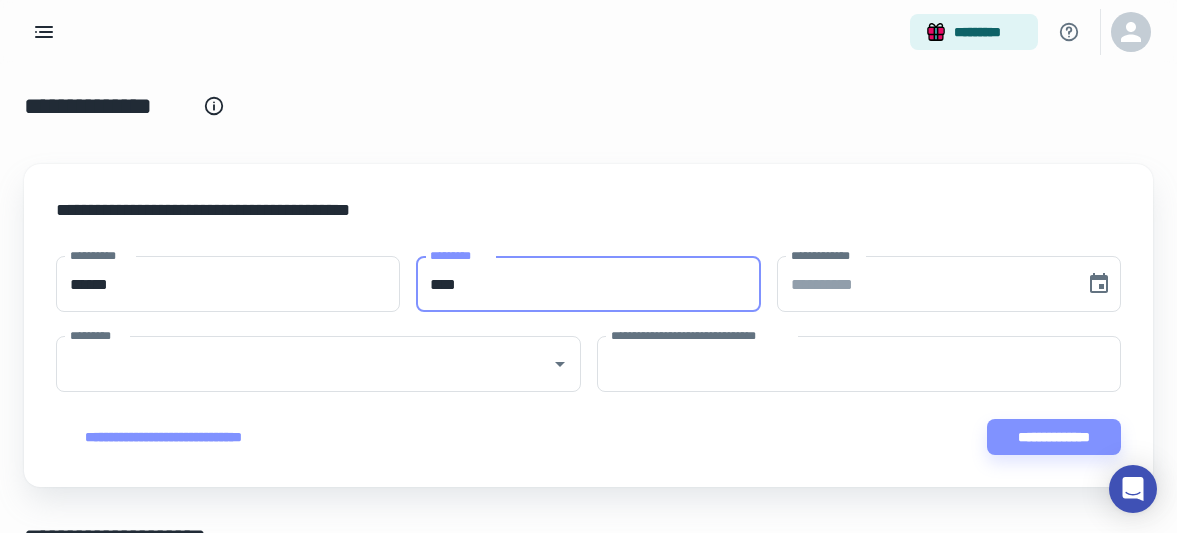 click on "****" at bounding box center (588, 284) 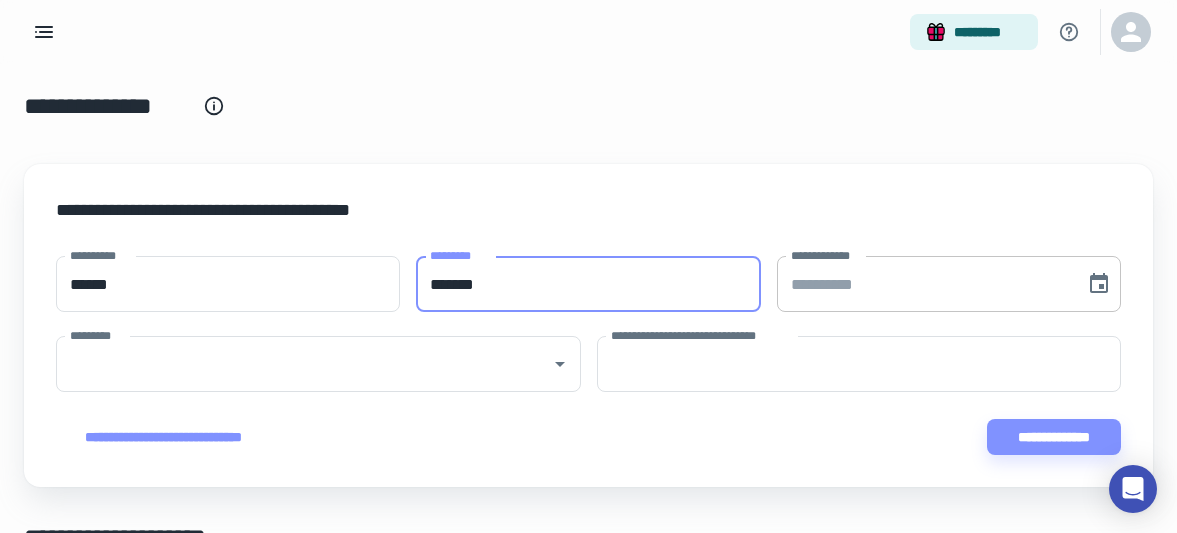 type on "*******" 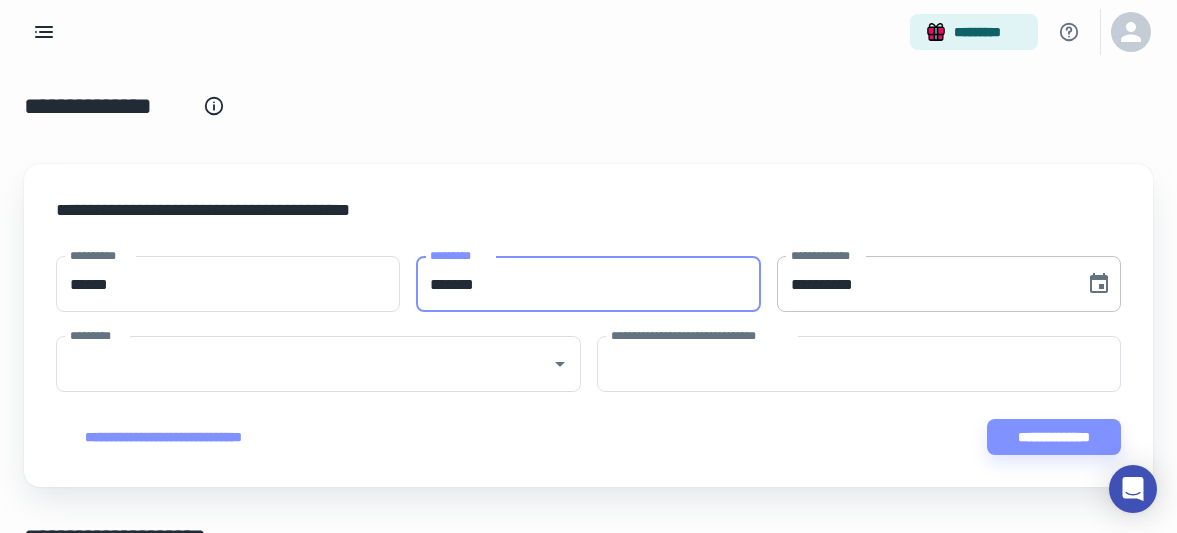click on "**********" at bounding box center [924, 284] 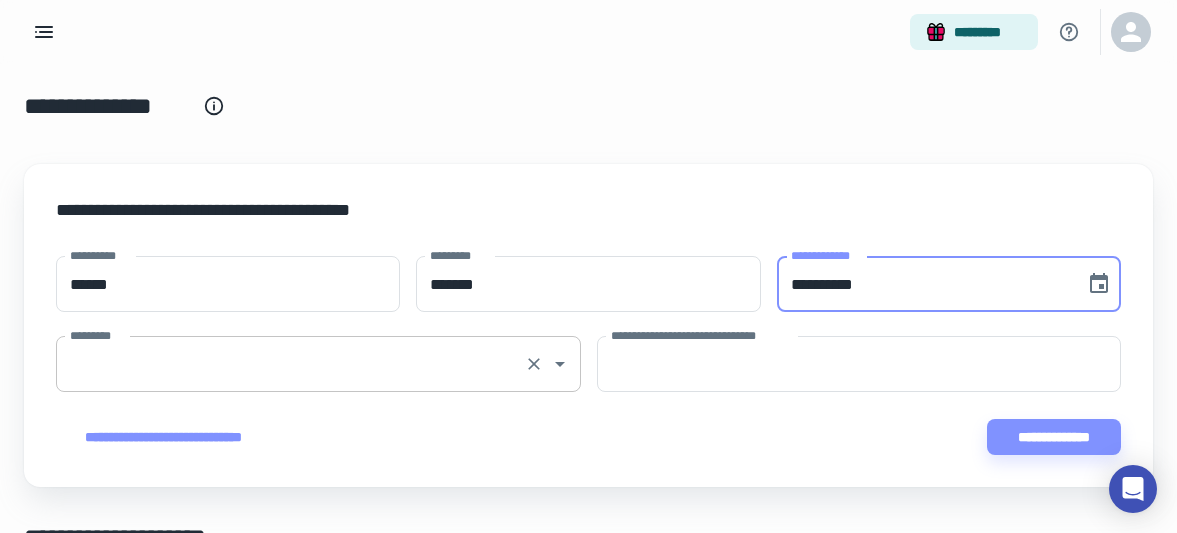 type 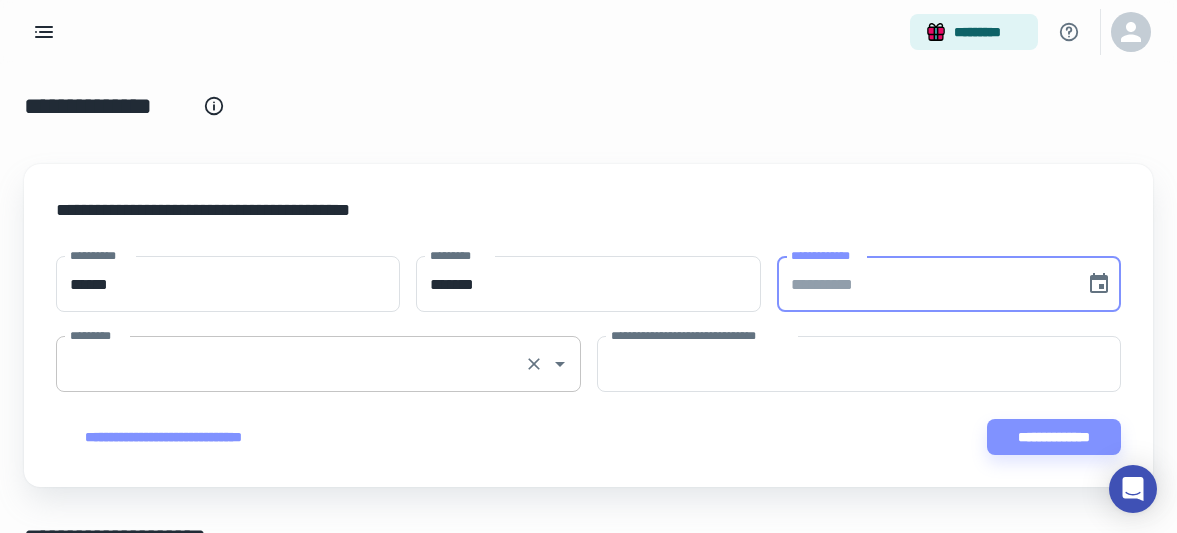 click on "*********" at bounding box center [290, 364] 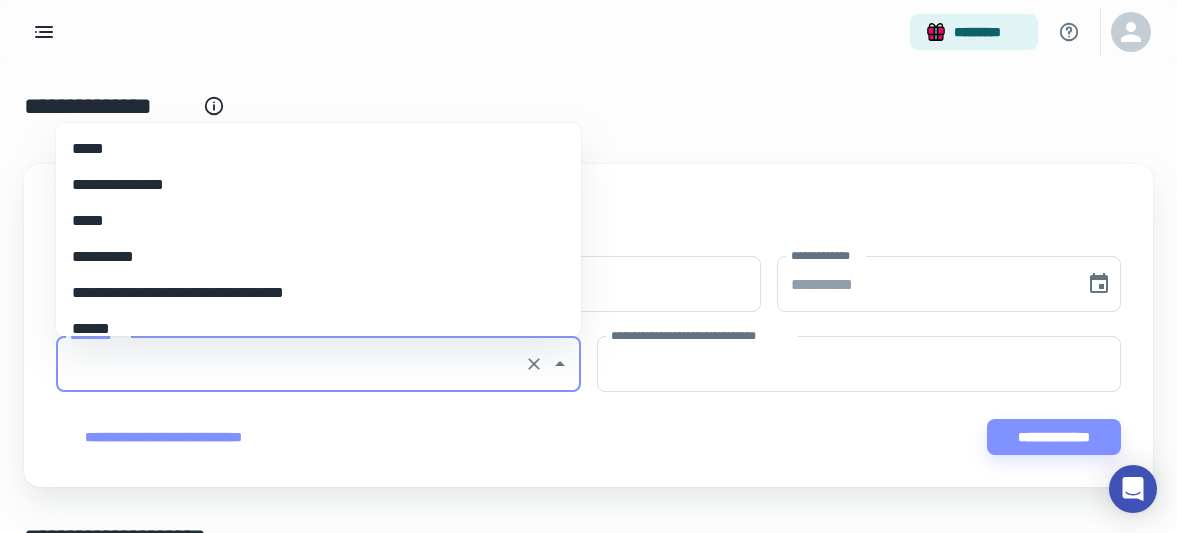scroll, scrollTop: 8579, scrollLeft: 0, axis: vertical 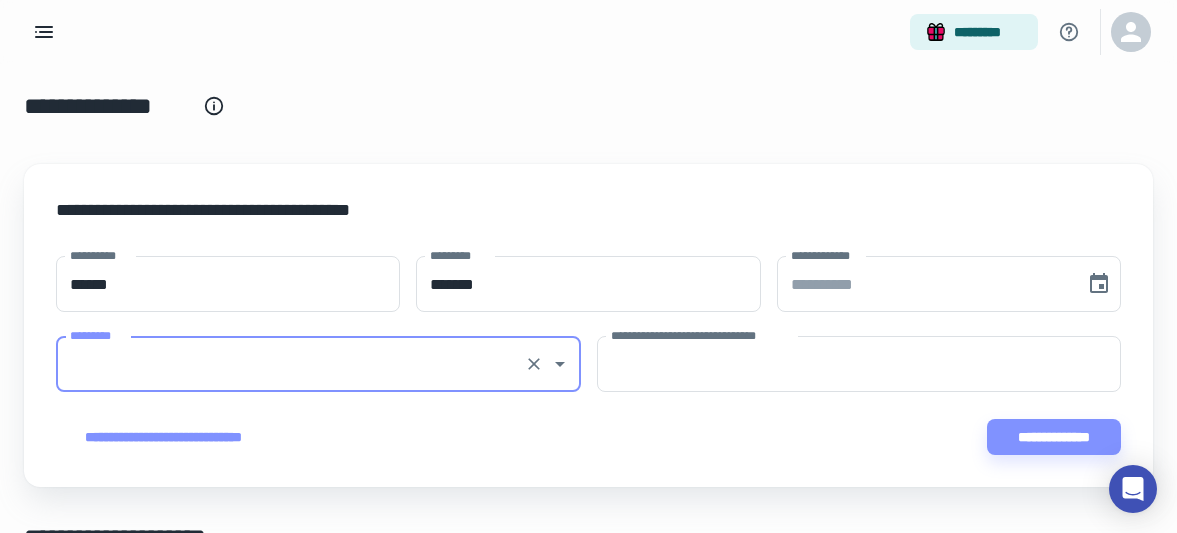click on "*********" at bounding box center (290, 364) 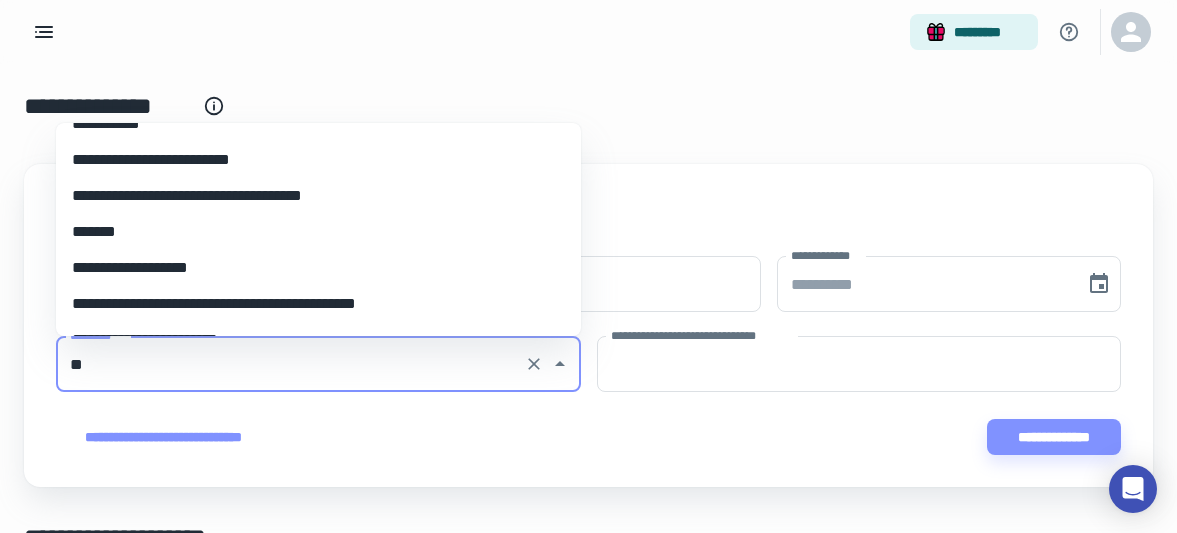 scroll, scrollTop: 0, scrollLeft: 0, axis: both 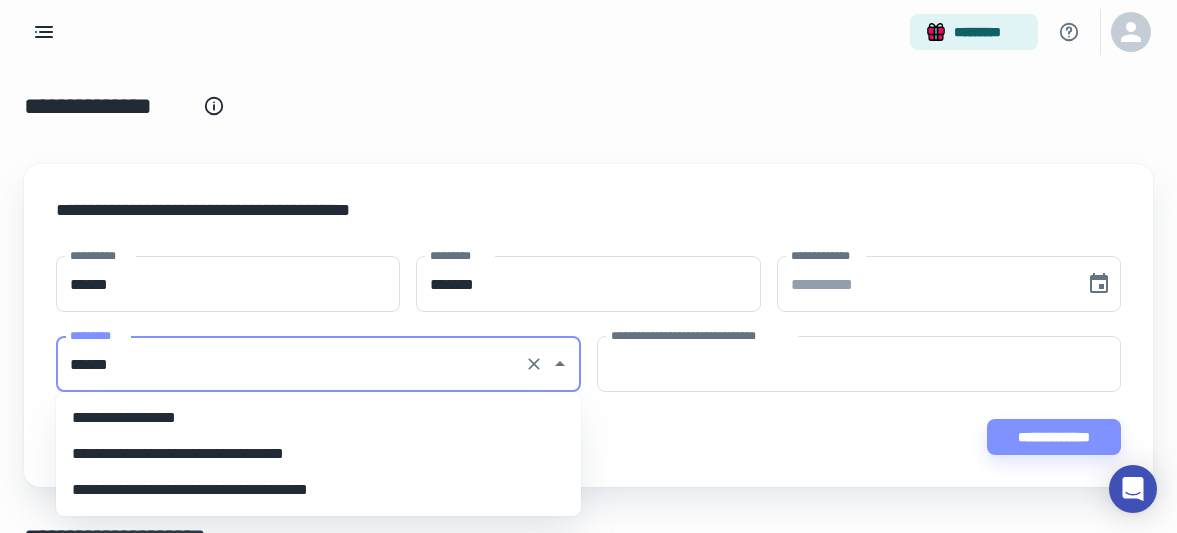 click on "**********" at bounding box center (318, 418) 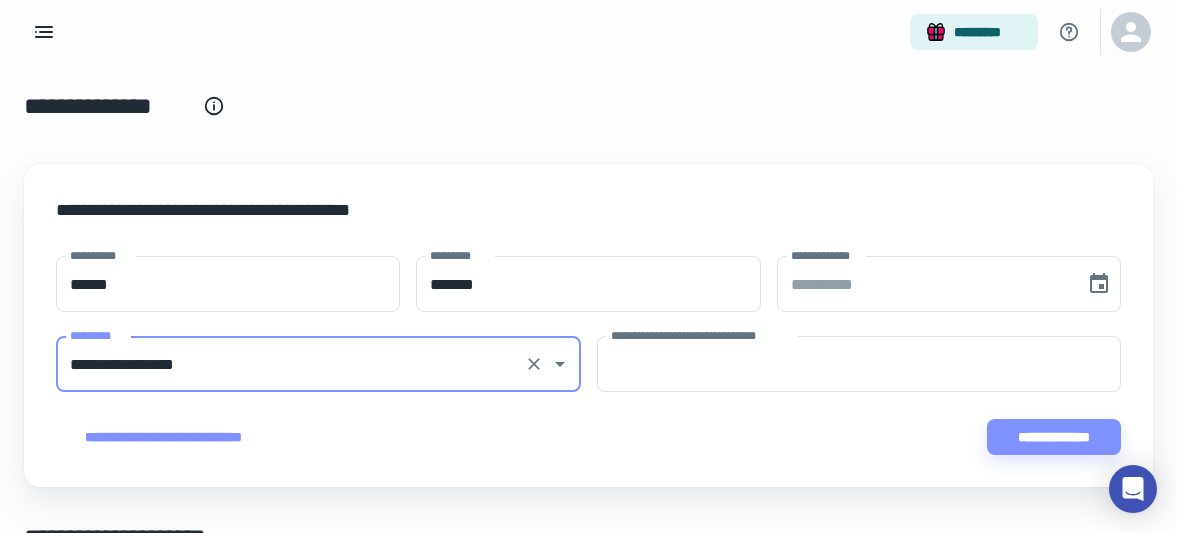 type on "**********" 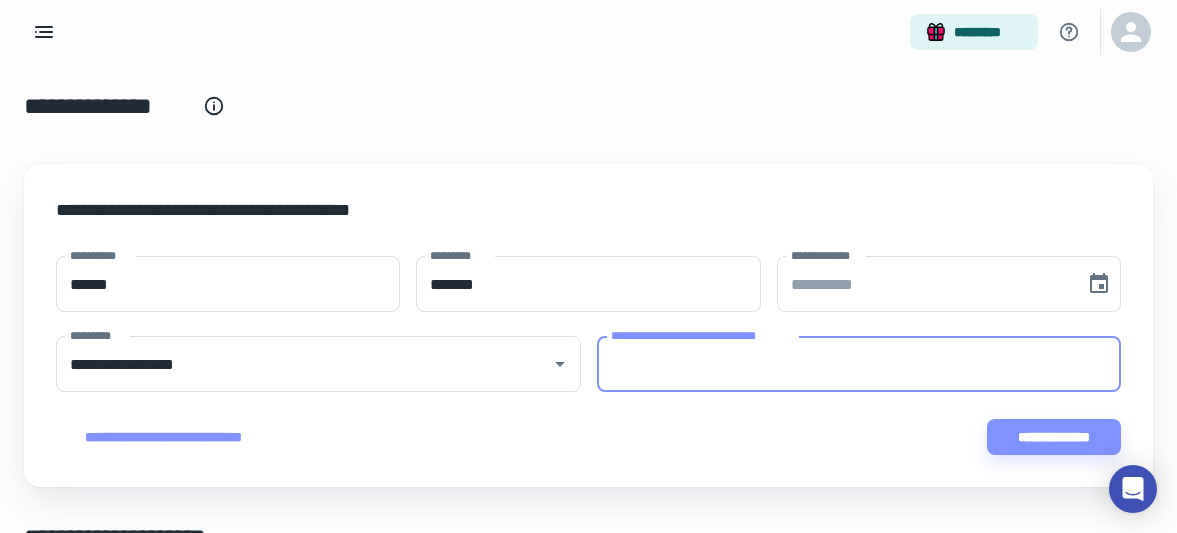 click on "**********" at bounding box center [859, 364] 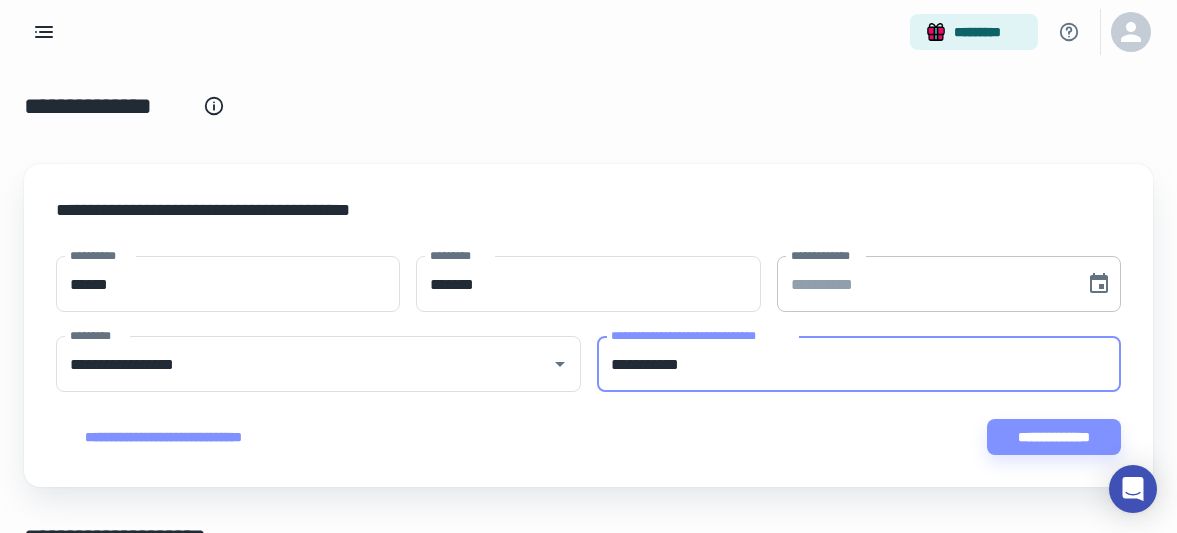 type on "**********" 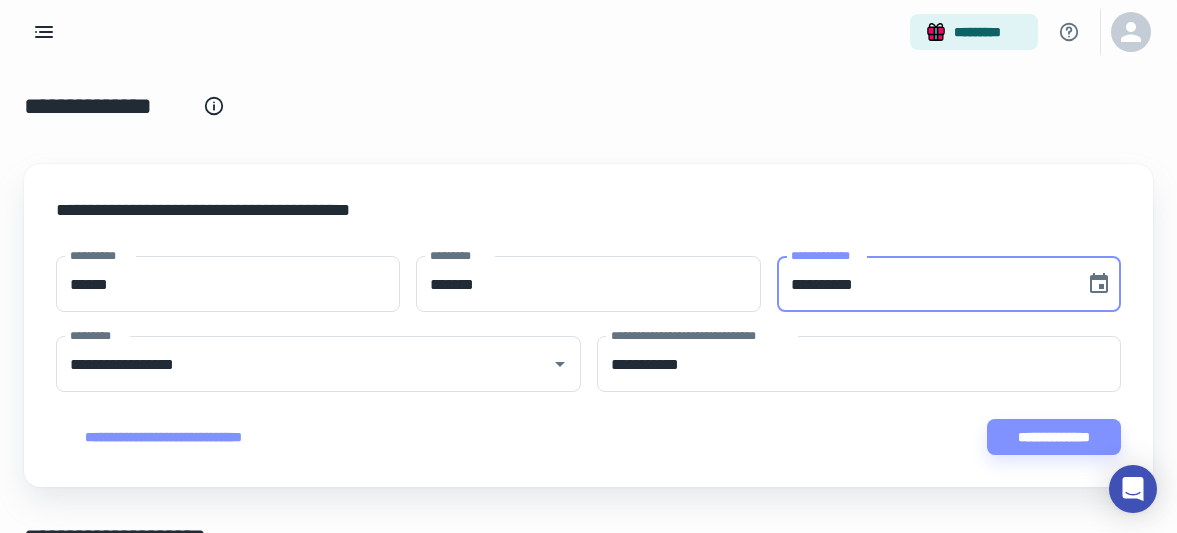 click on "**********" at bounding box center (924, 284) 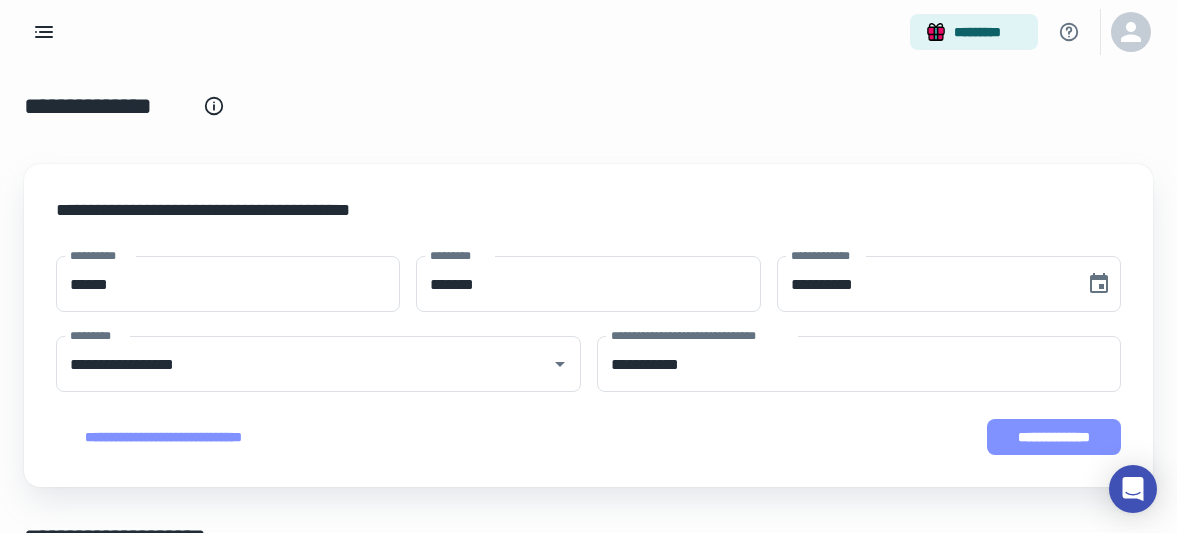 click on "**********" at bounding box center [1054, 437] 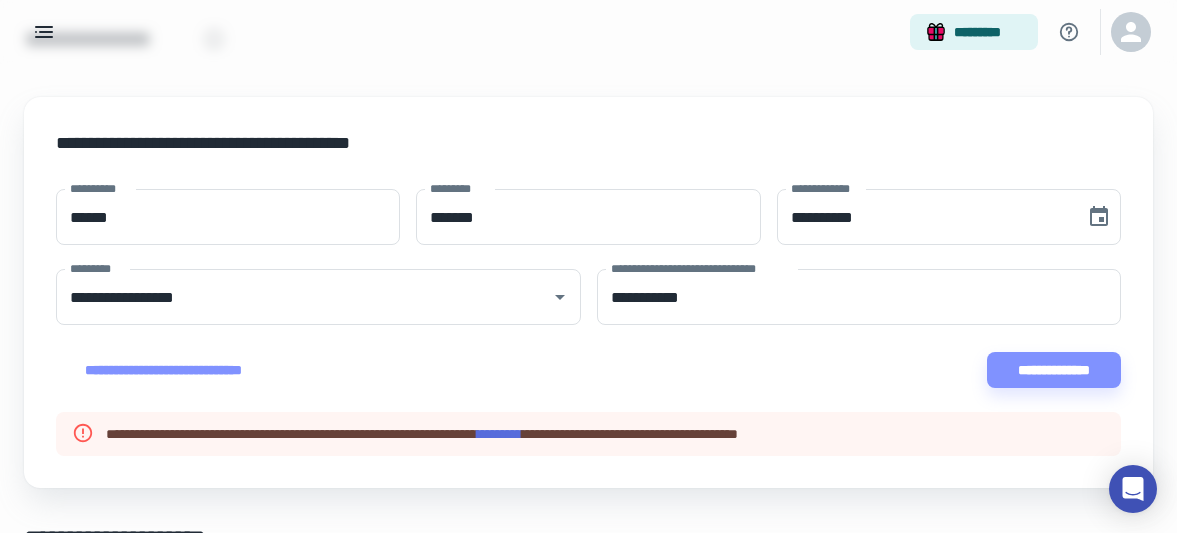 scroll, scrollTop: 70, scrollLeft: 0, axis: vertical 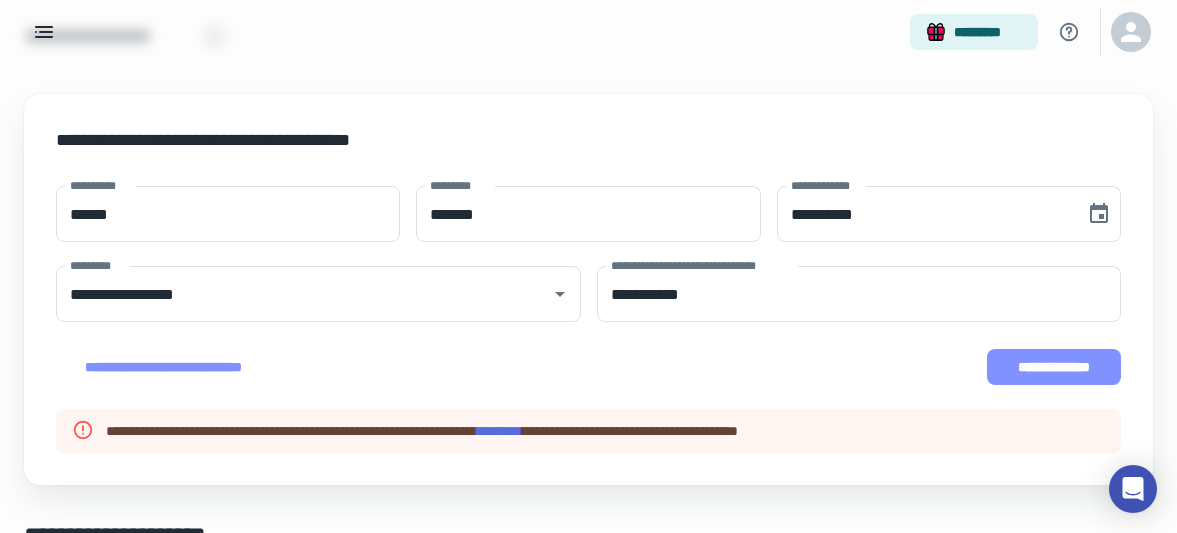click on "**********" at bounding box center [1054, 367] 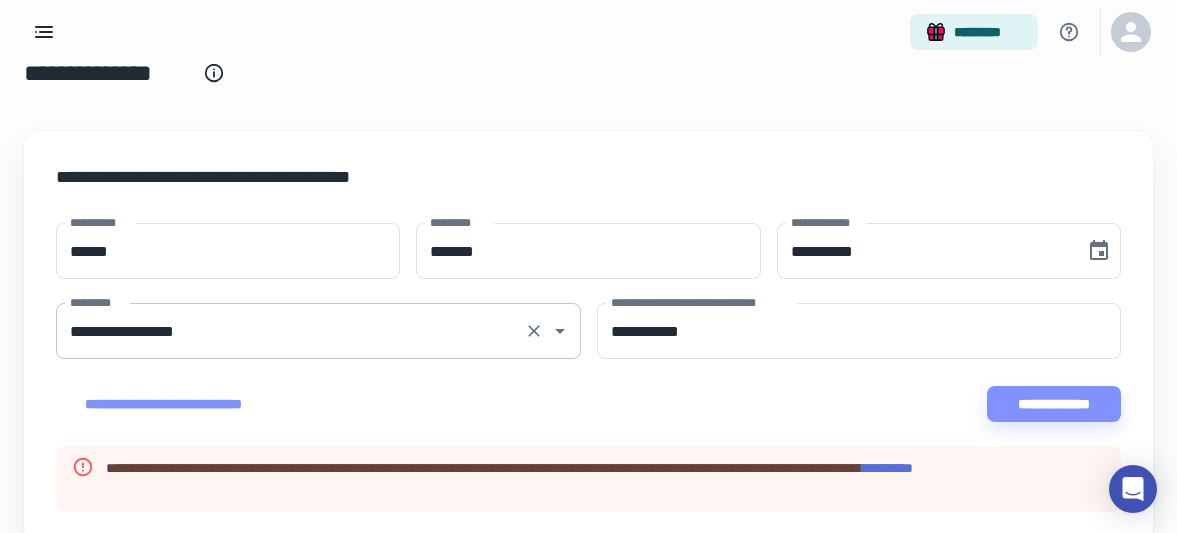 scroll, scrollTop: 37, scrollLeft: 0, axis: vertical 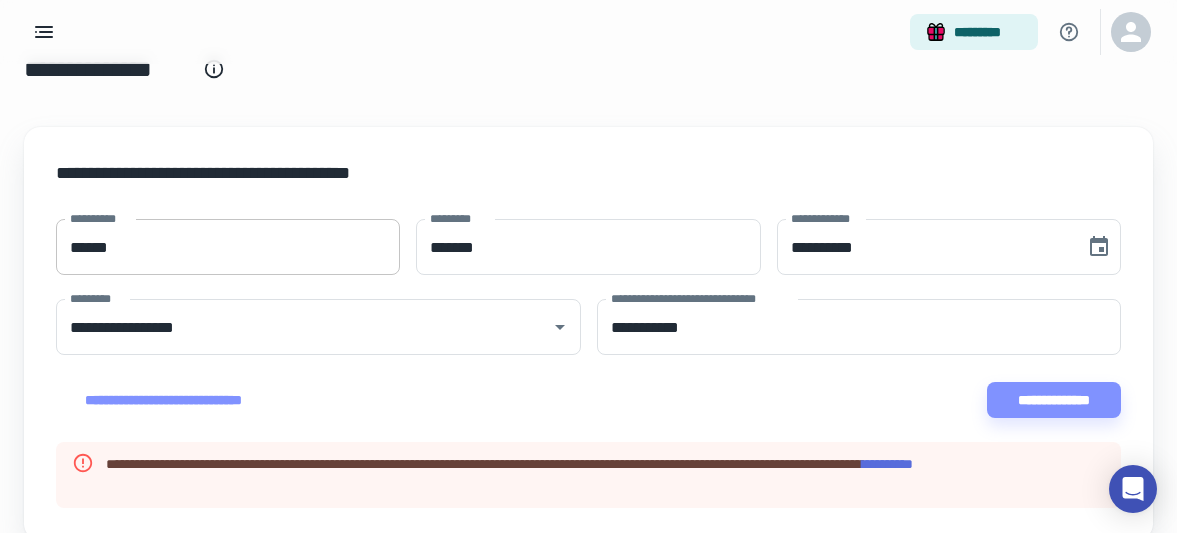 click on "******" at bounding box center [228, 247] 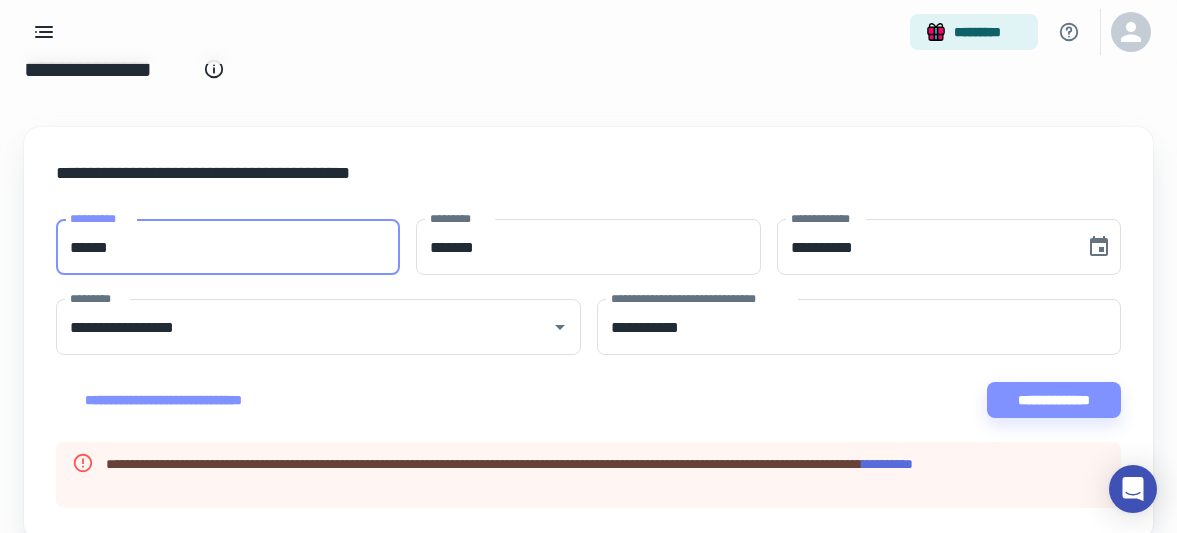 click on "******" at bounding box center (228, 247) 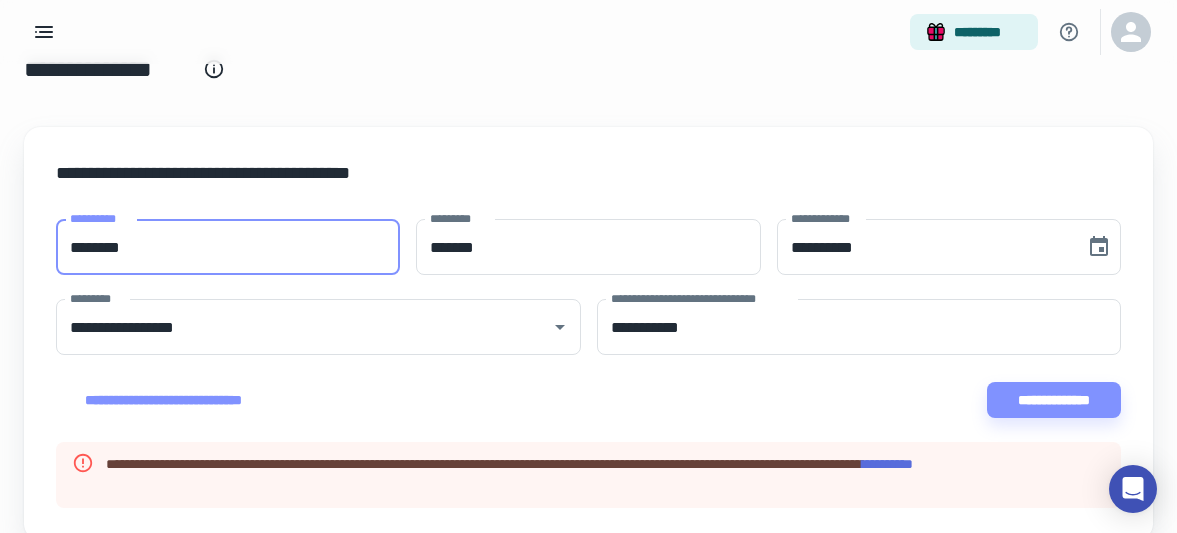 type on "********" 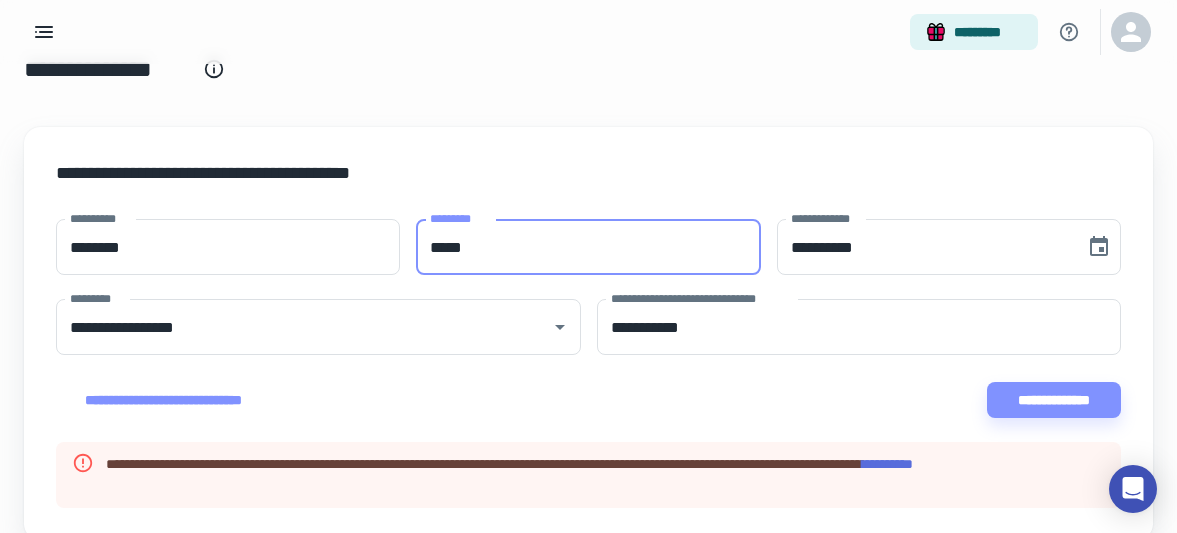type on "*****" 